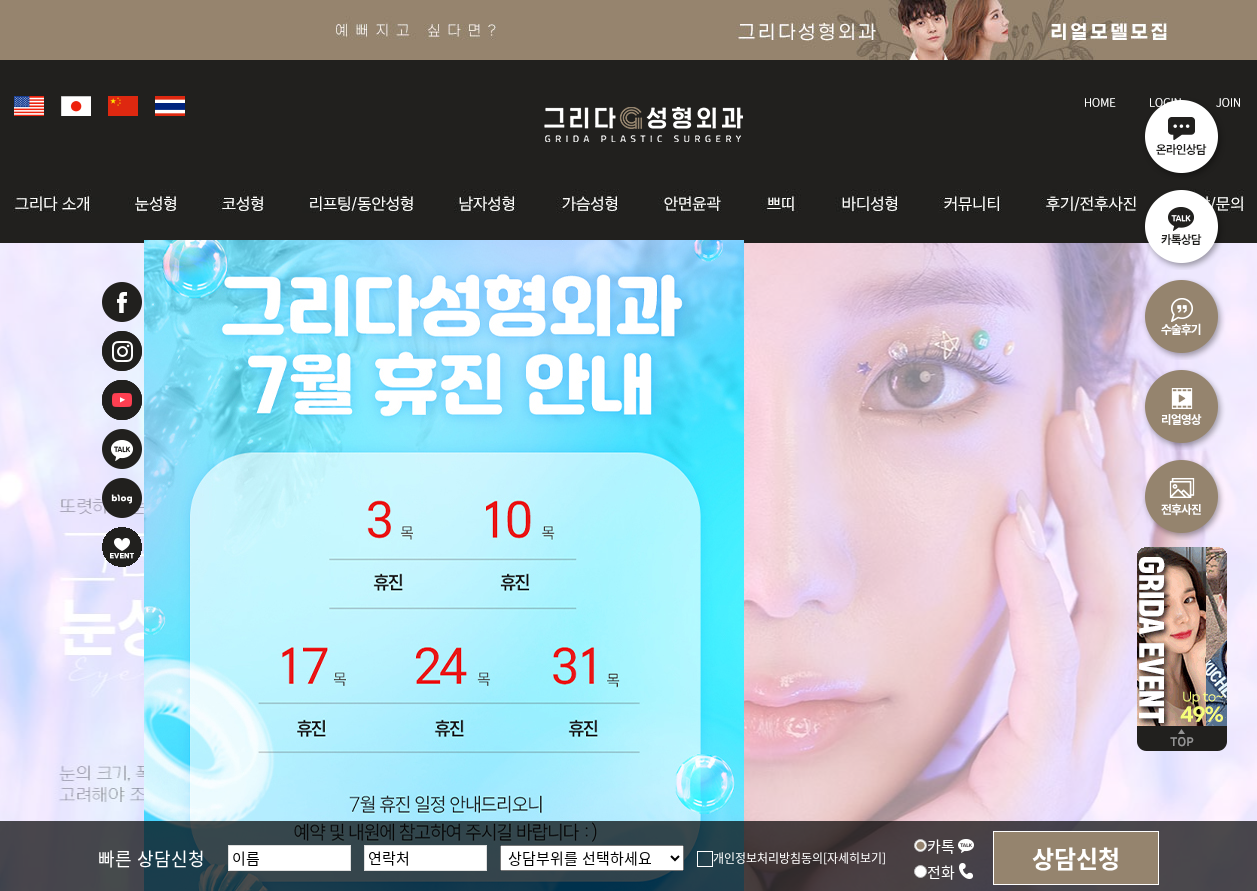 scroll, scrollTop: 0, scrollLeft: 0, axis: both 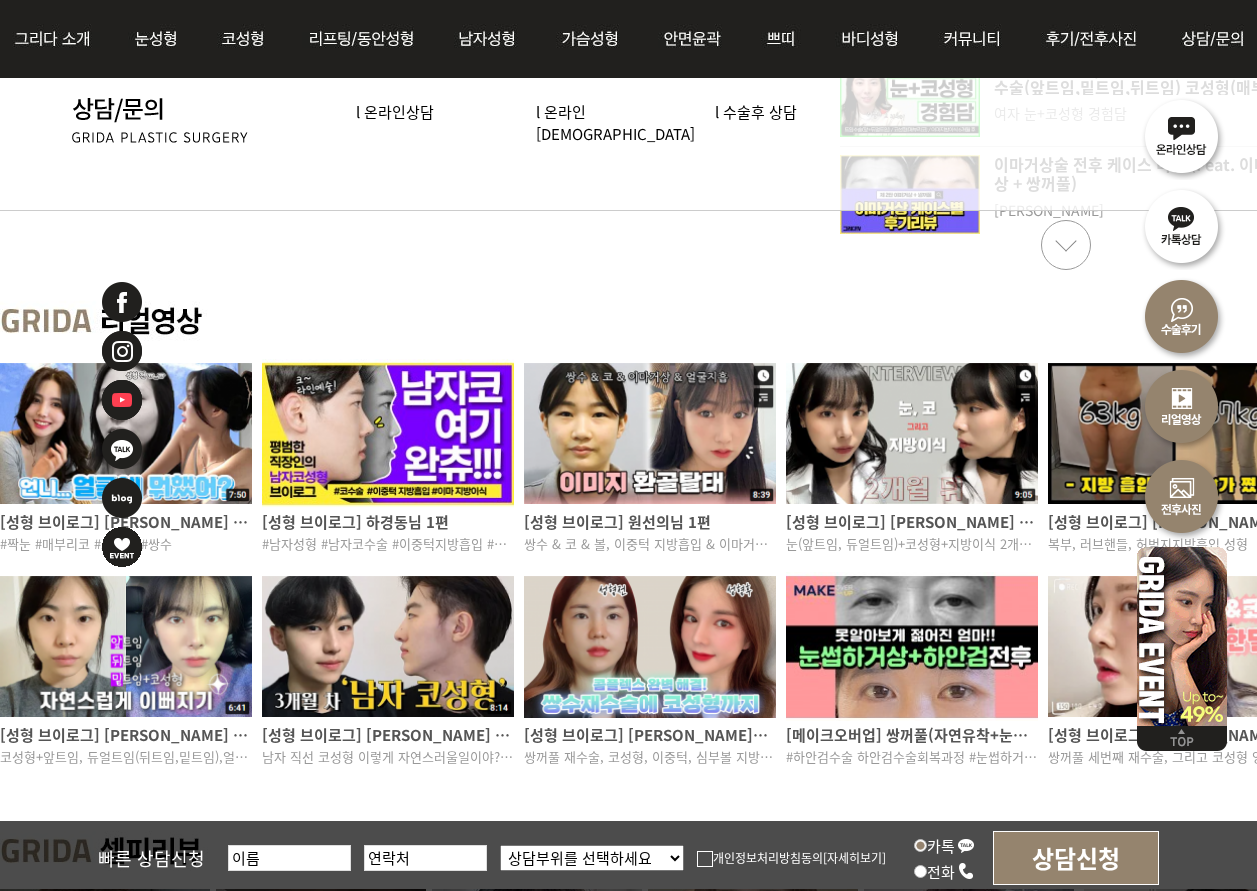click 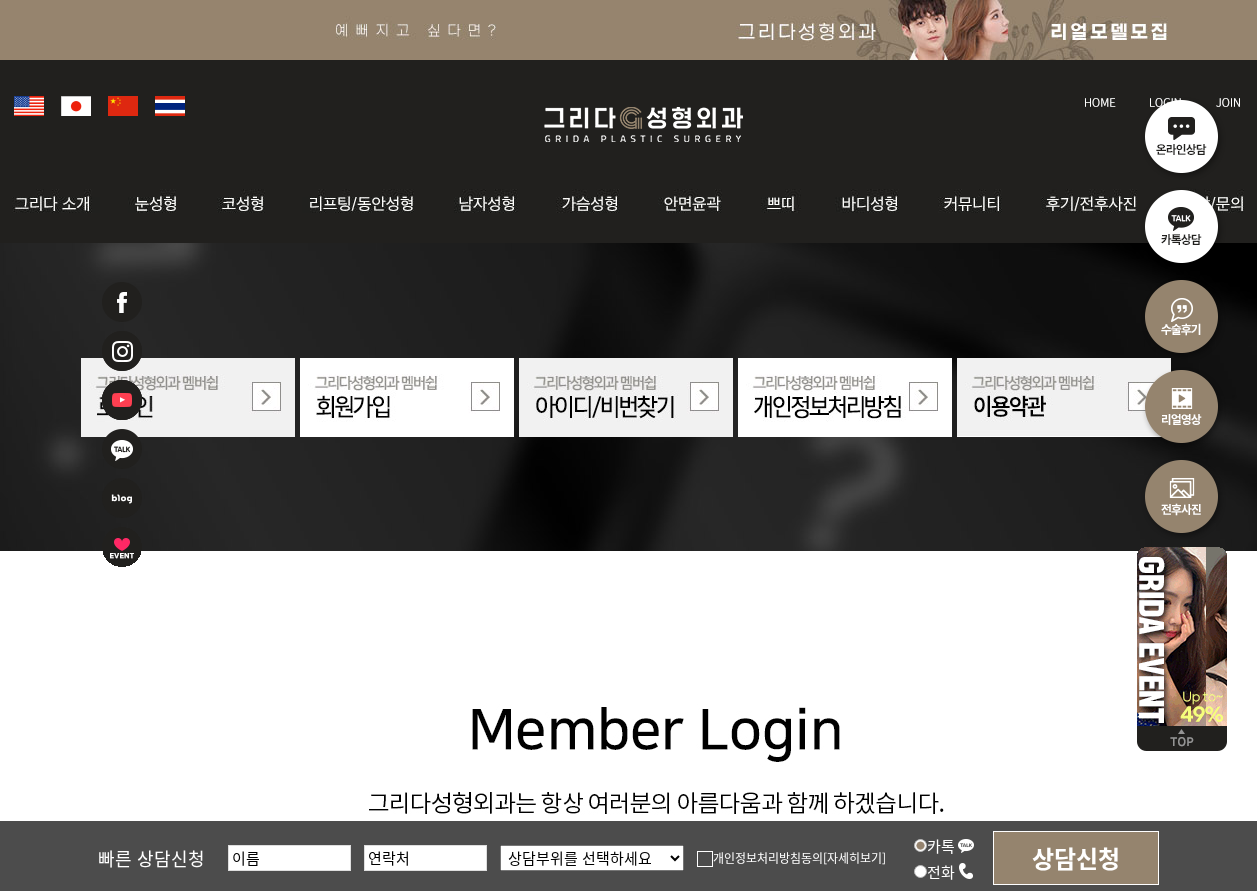 scroll, scrollTop: 0, scrollLeft: 0, axis: both 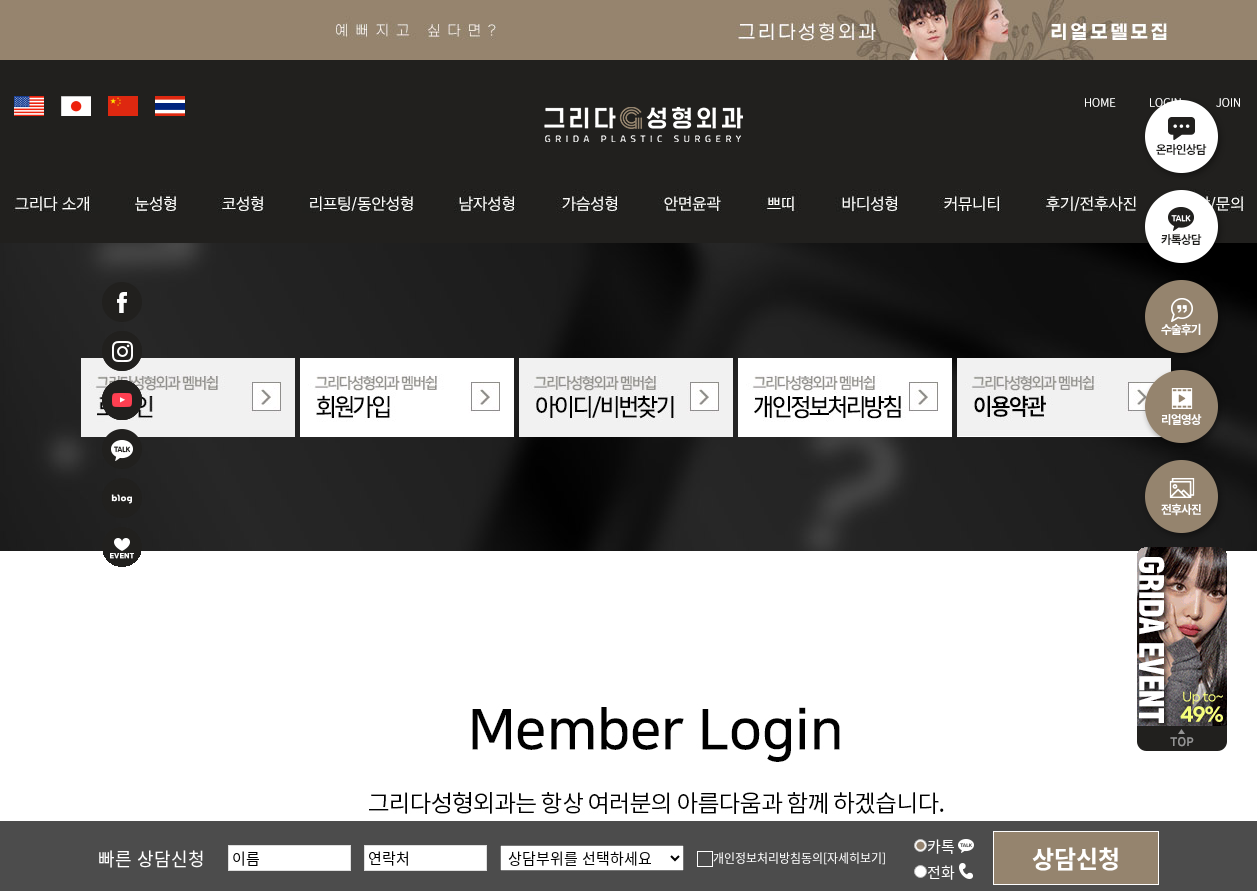 click at bounding box center [289, 858] 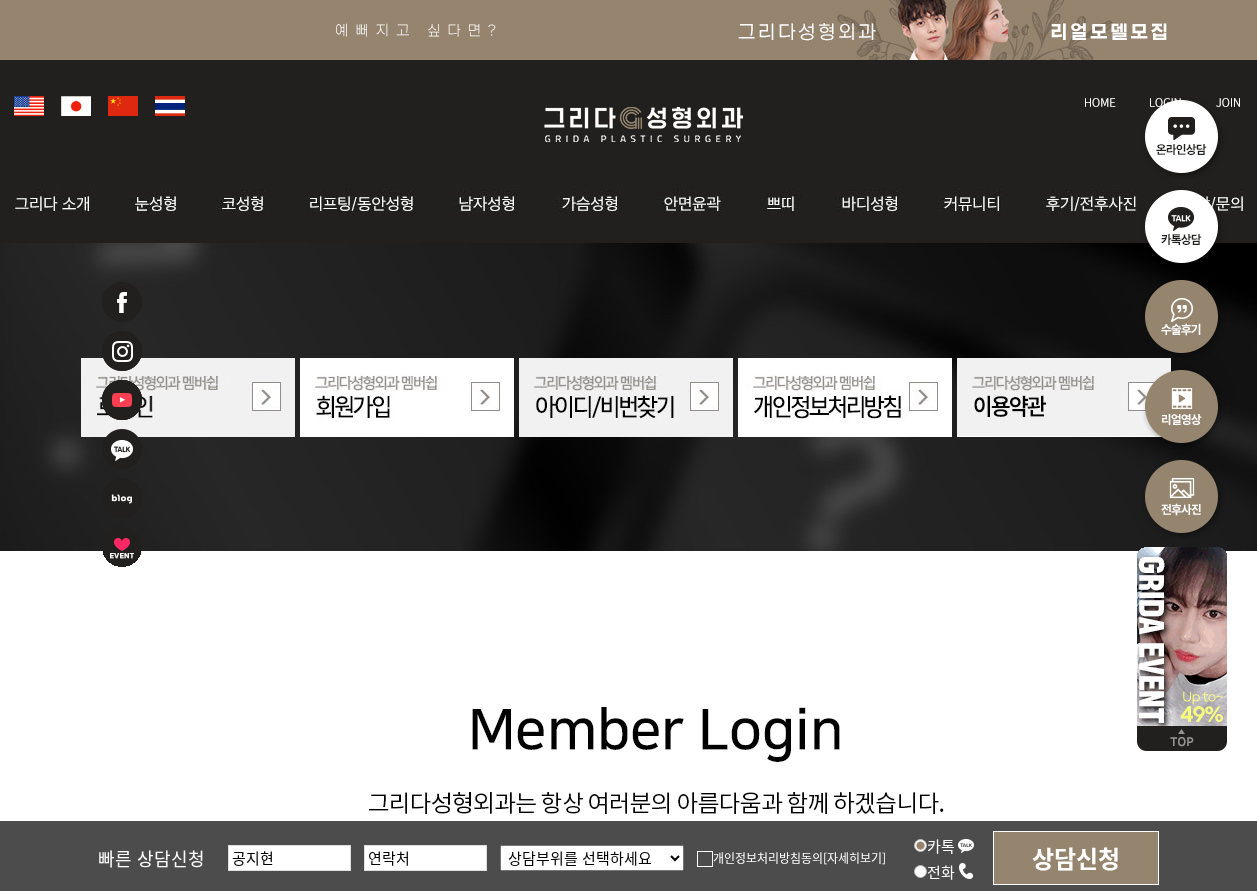 type on "공지현" 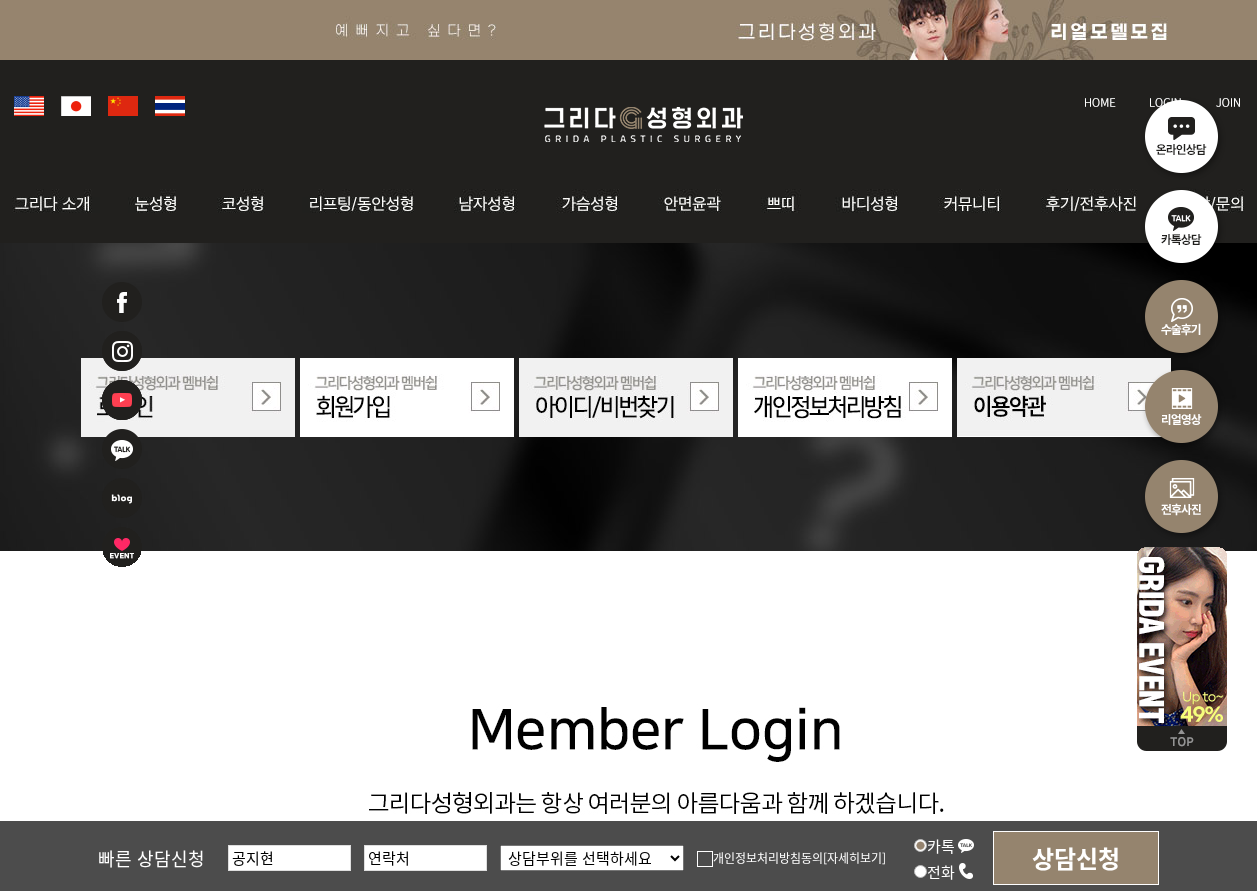 click at bounding box center [425, 858] 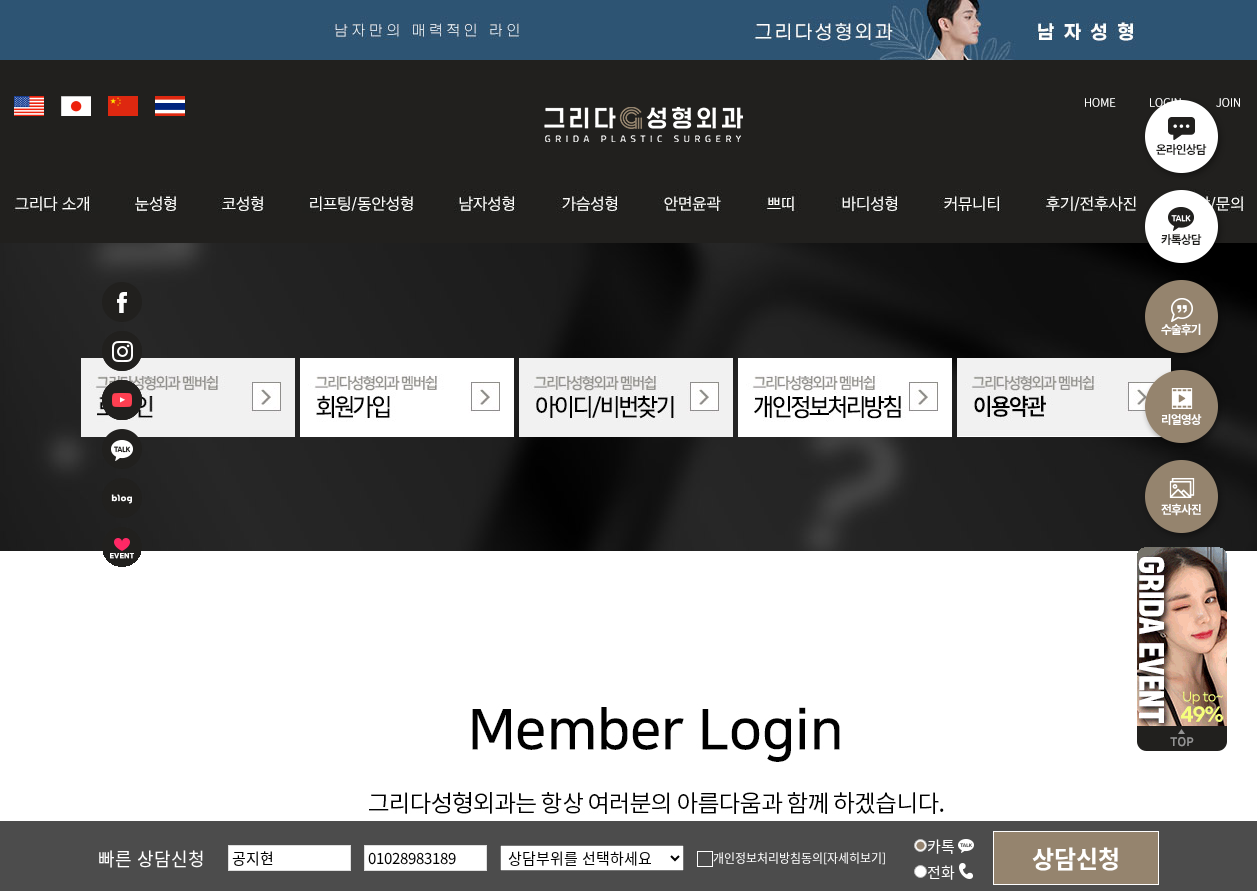 type on "01028983189" 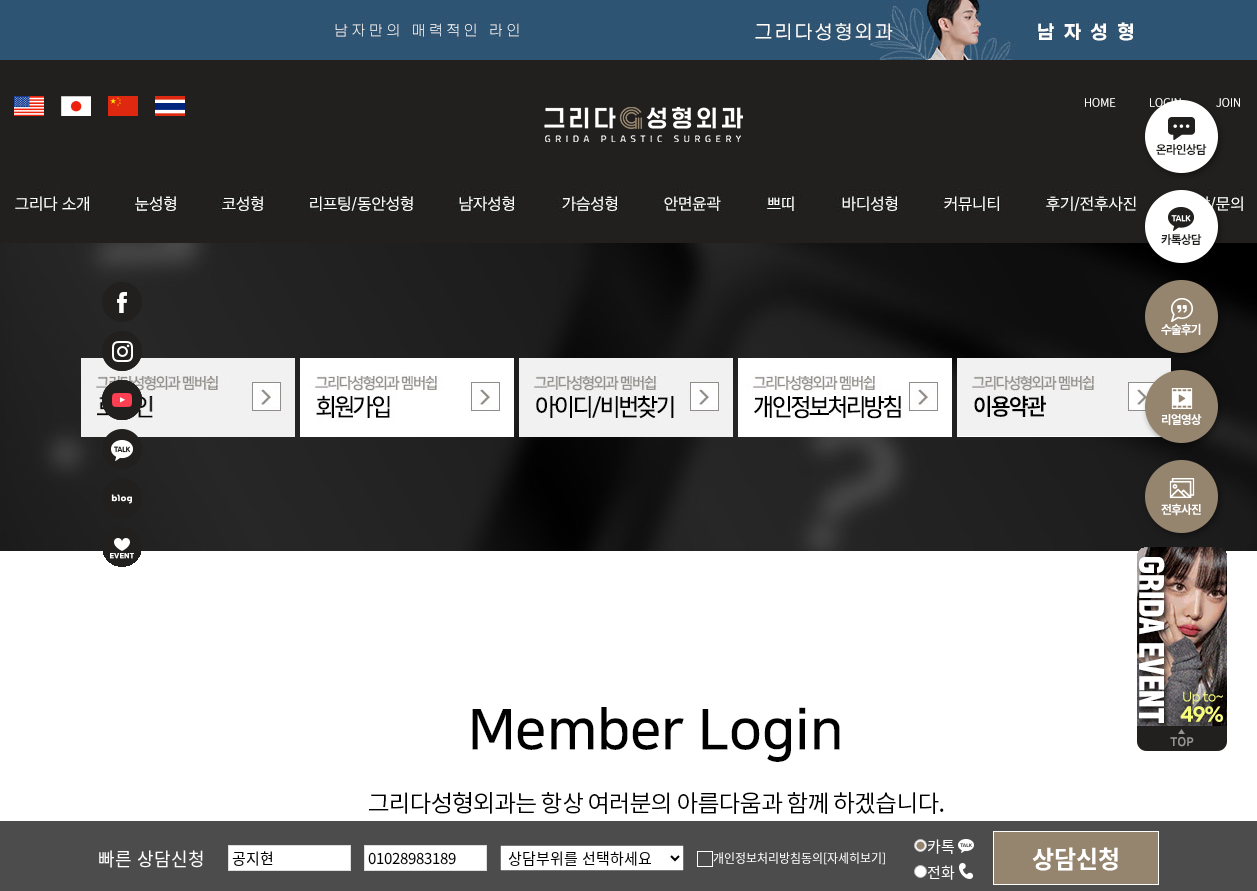 click on "상담부위를 선택하세요
눈
코
동안/리프팅
가슴성형
안면윤곽
피부/쁘띠
바디성형" at bounding box center [592, 858] 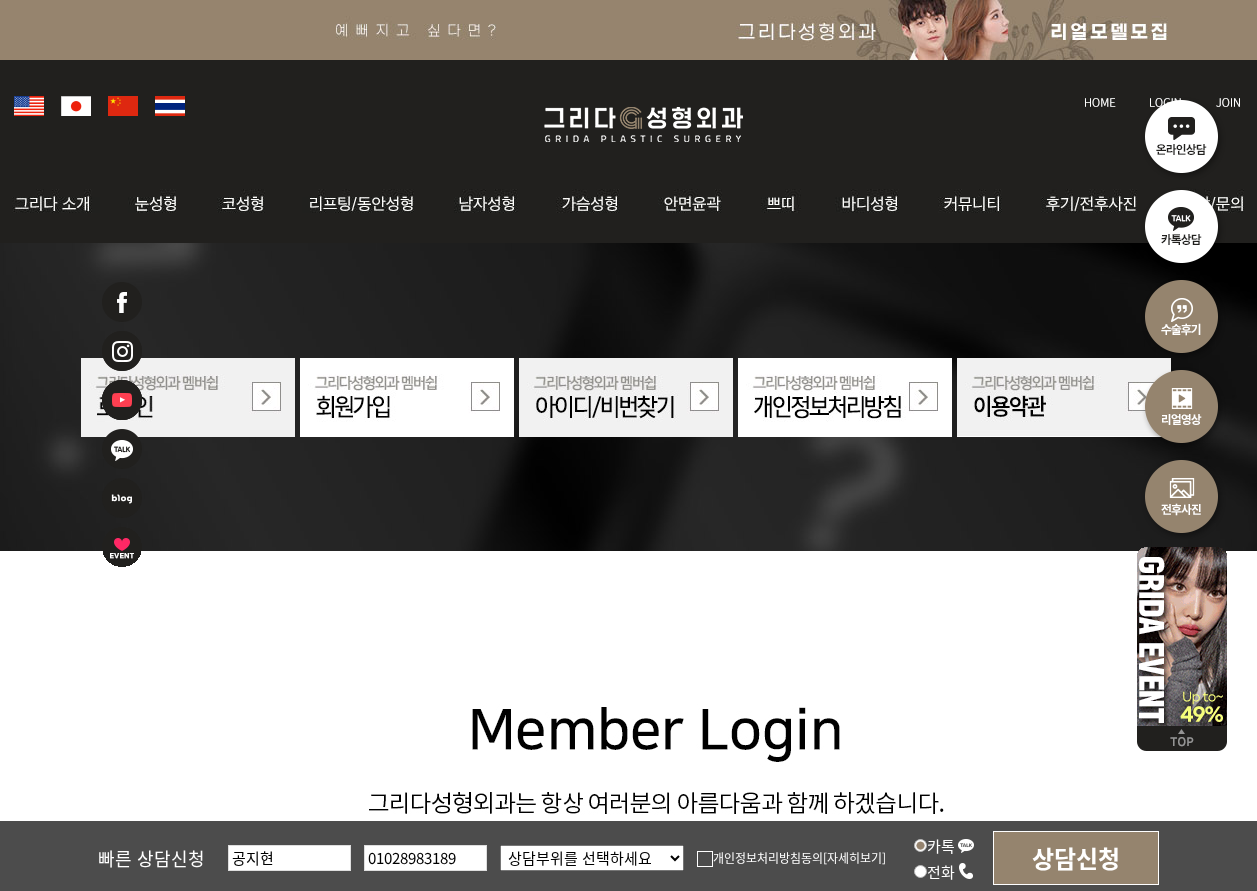 select on "눈" 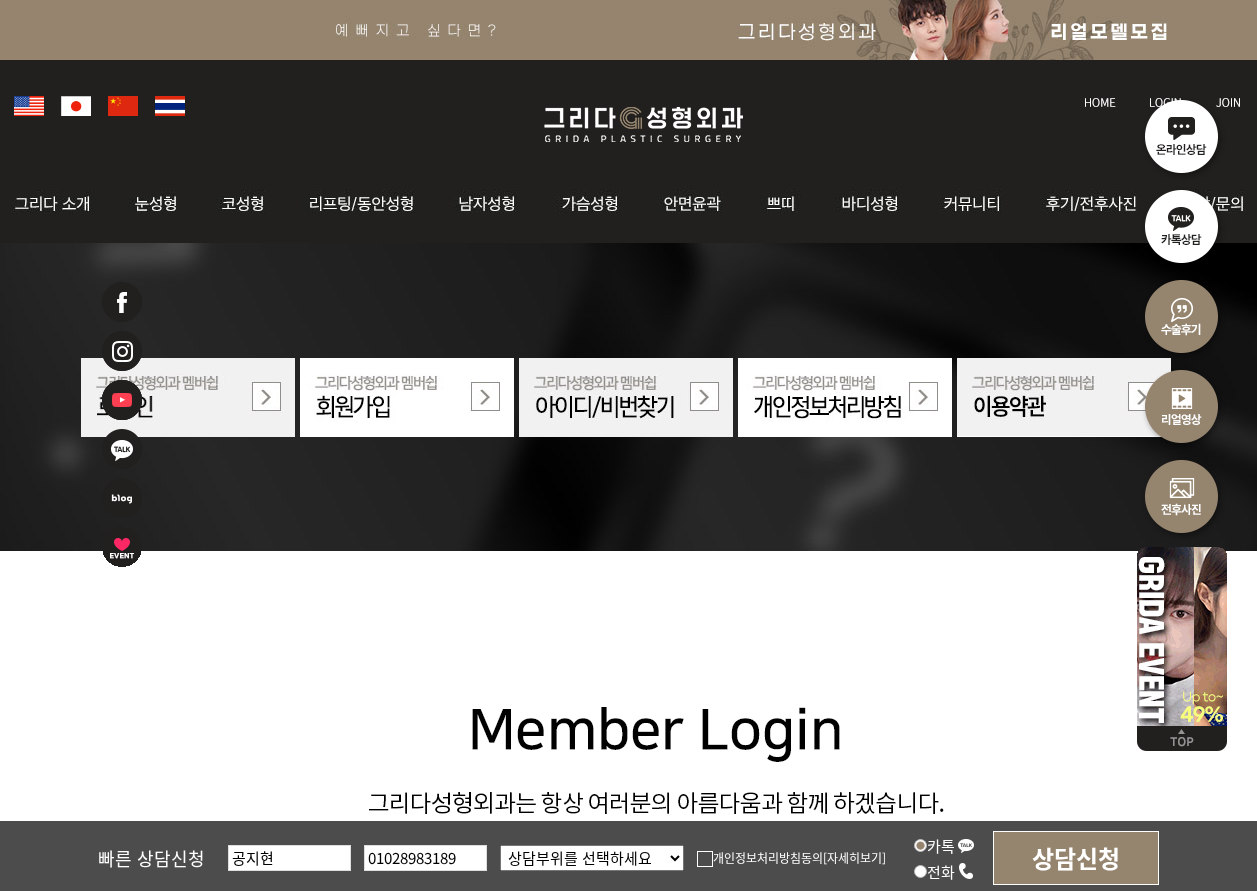 click on "상담부위를 선택하세요
눈
코
동안/리프팅
가슴성형
안면윤곽
피부/쁘띠
바디성형" at bounding box center (592, 858) 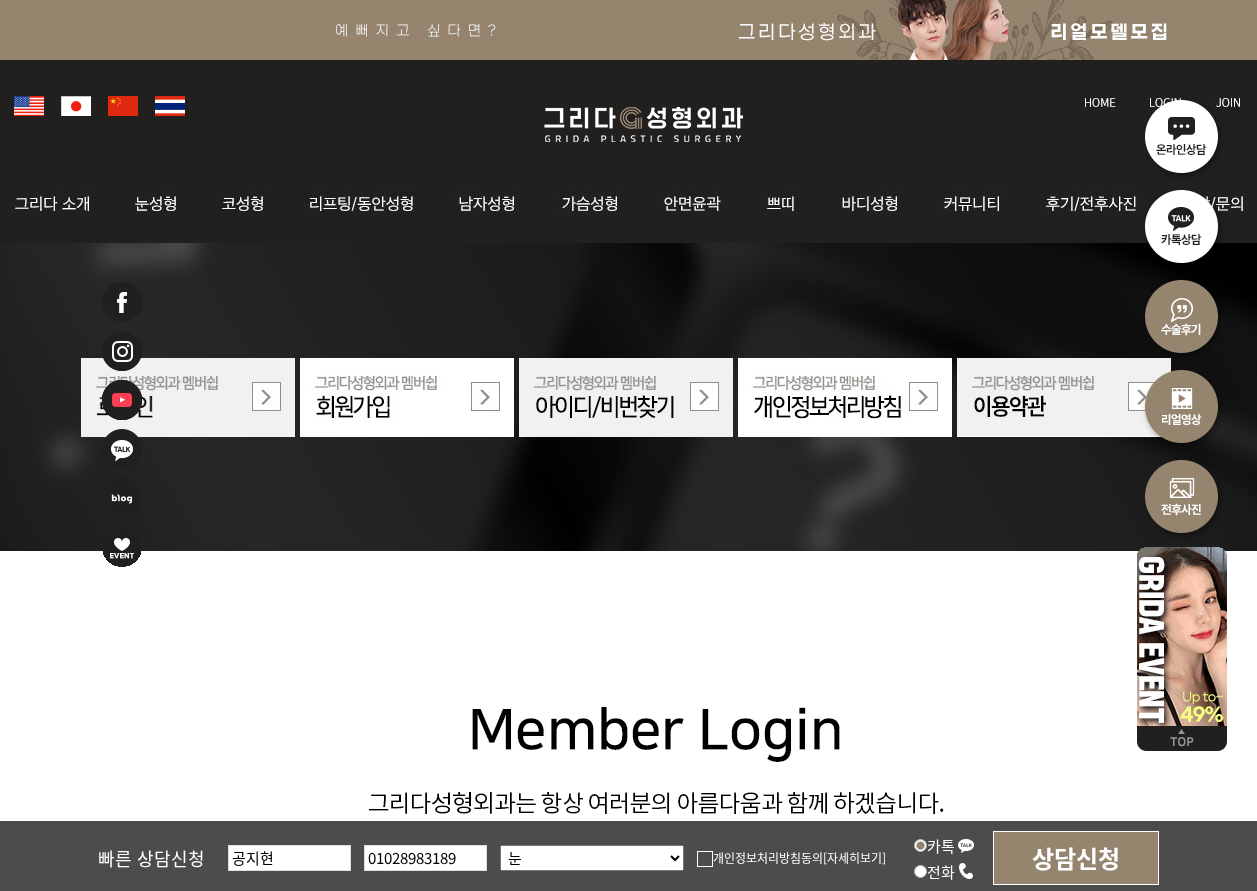 click at bounding box center (705, 859) 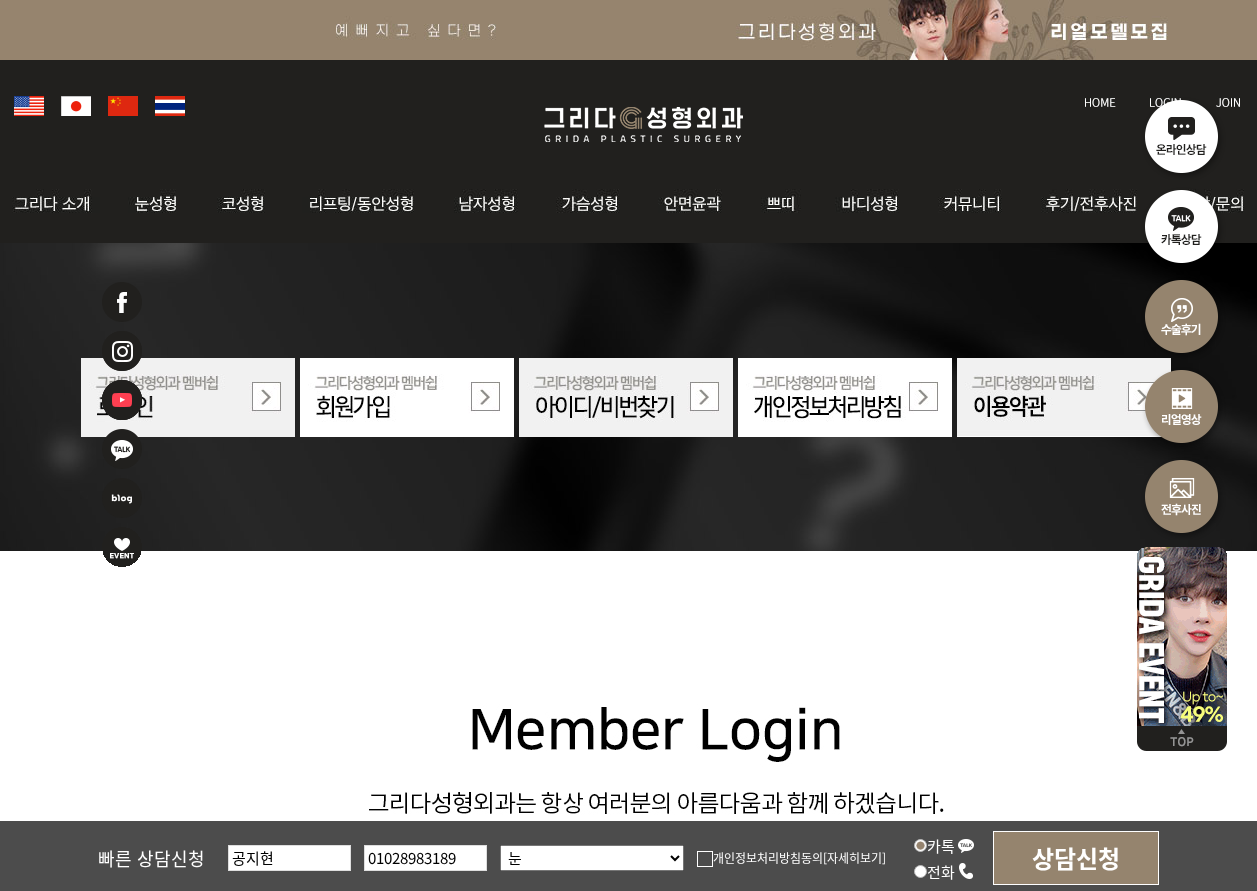 click on "개인정보처리방침동의" at bounding box center [0, 0] 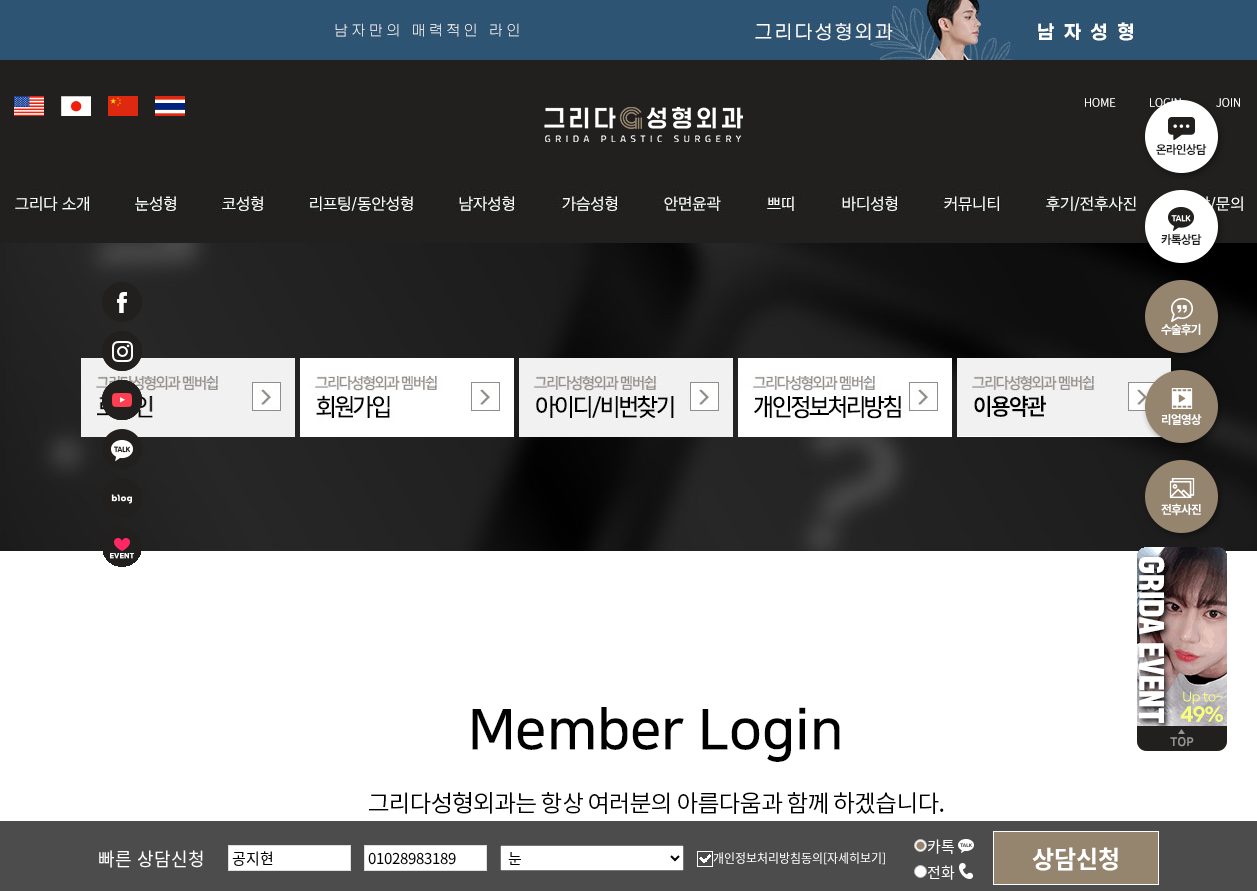 click on "전화" at bounding box center (920, 871) 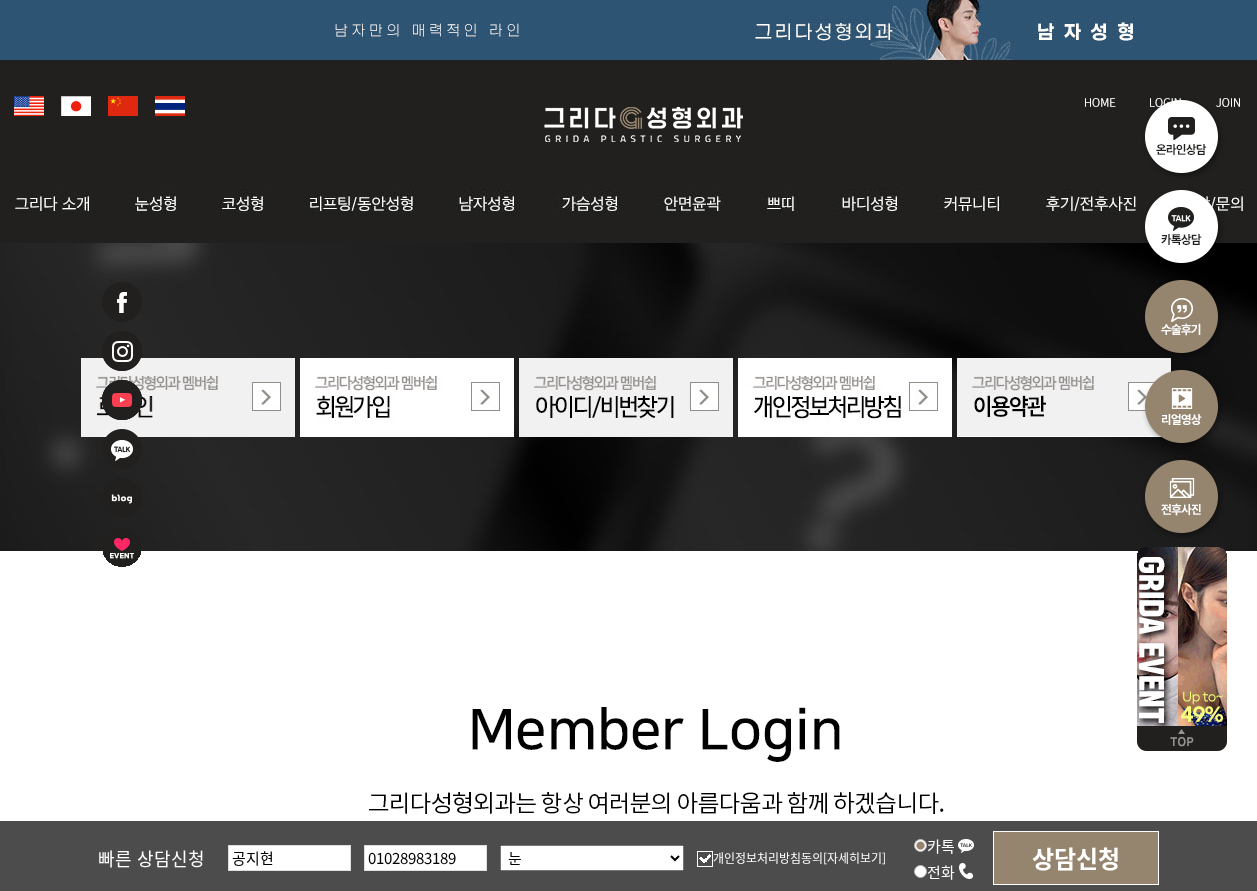 radio on "true" 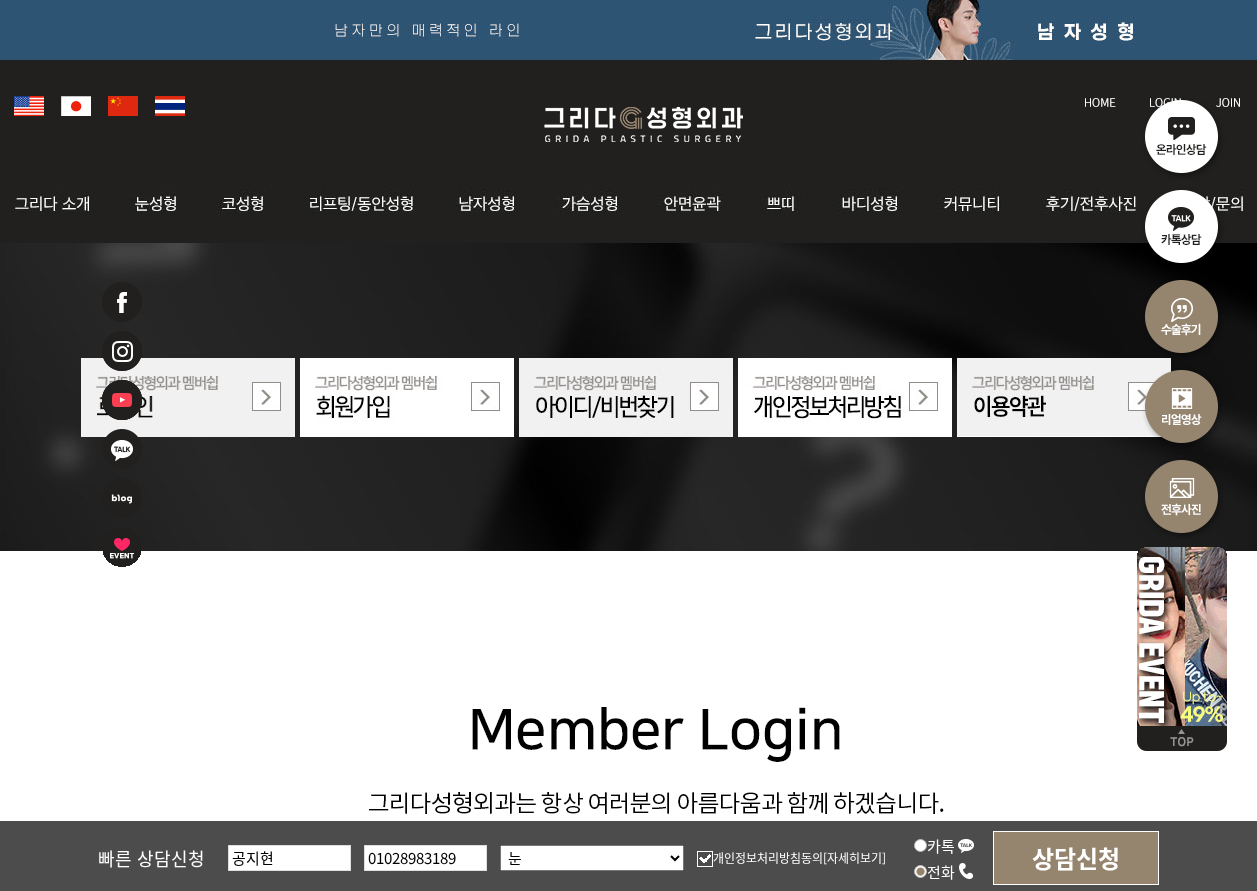click on "카톡" at bounding box center [920, 845] 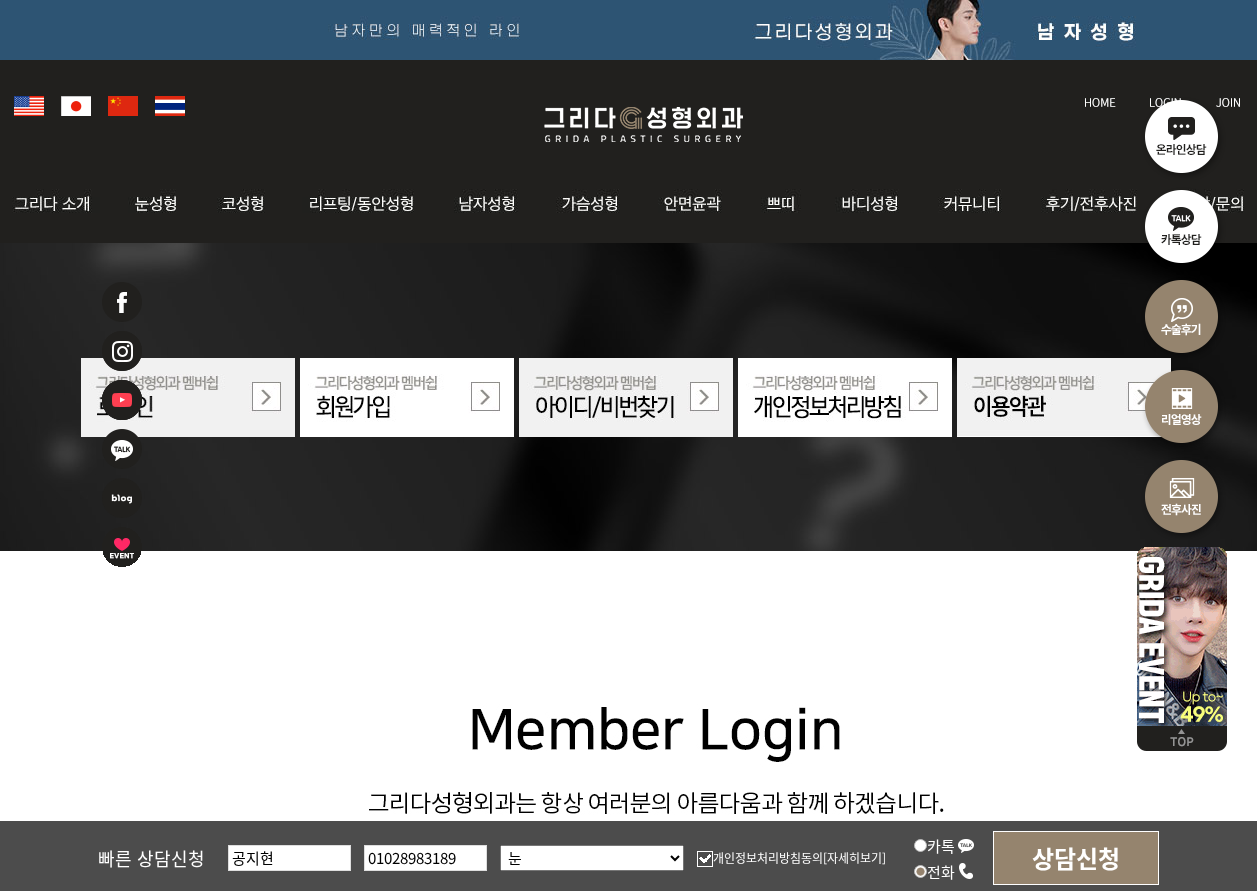 radio on "true" 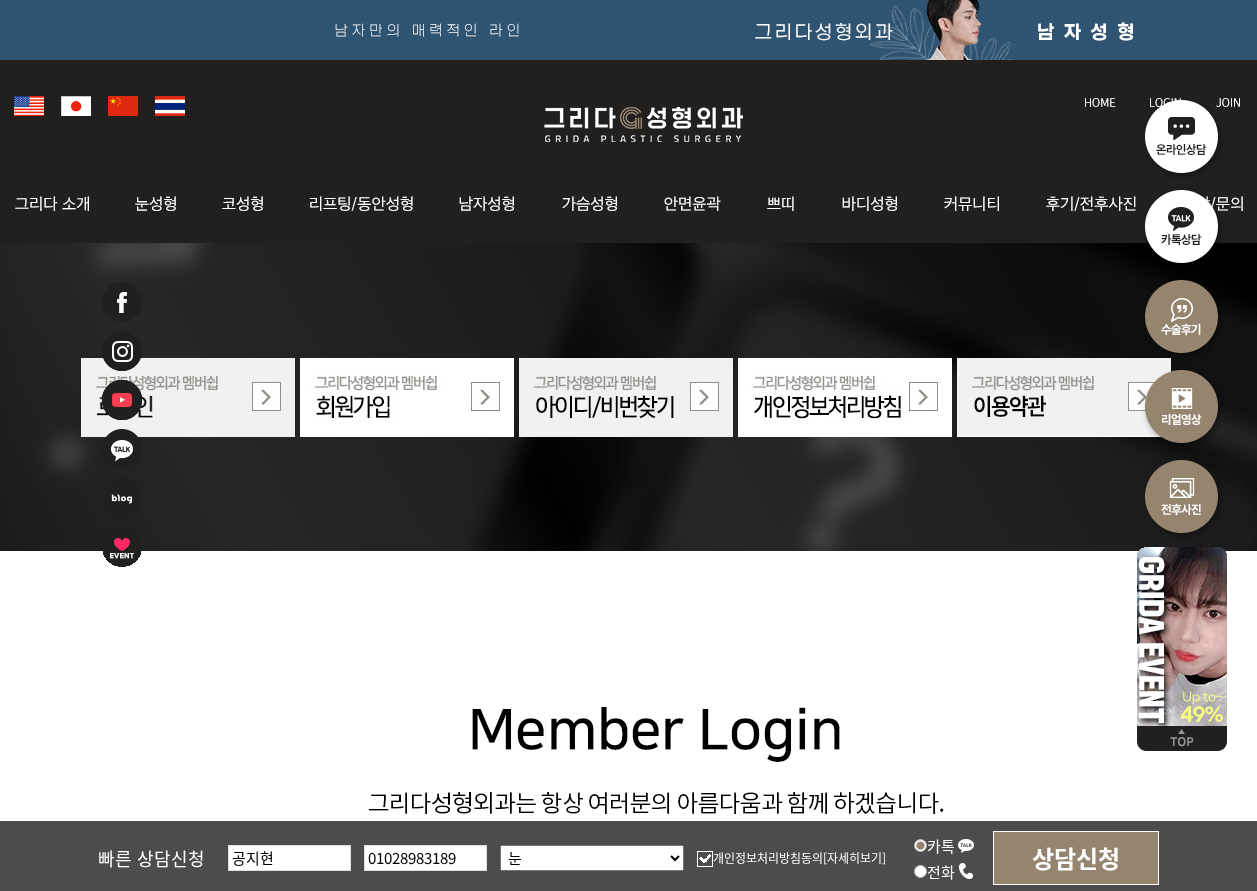 click on "상담신청" at bounding box center [1076, 858] 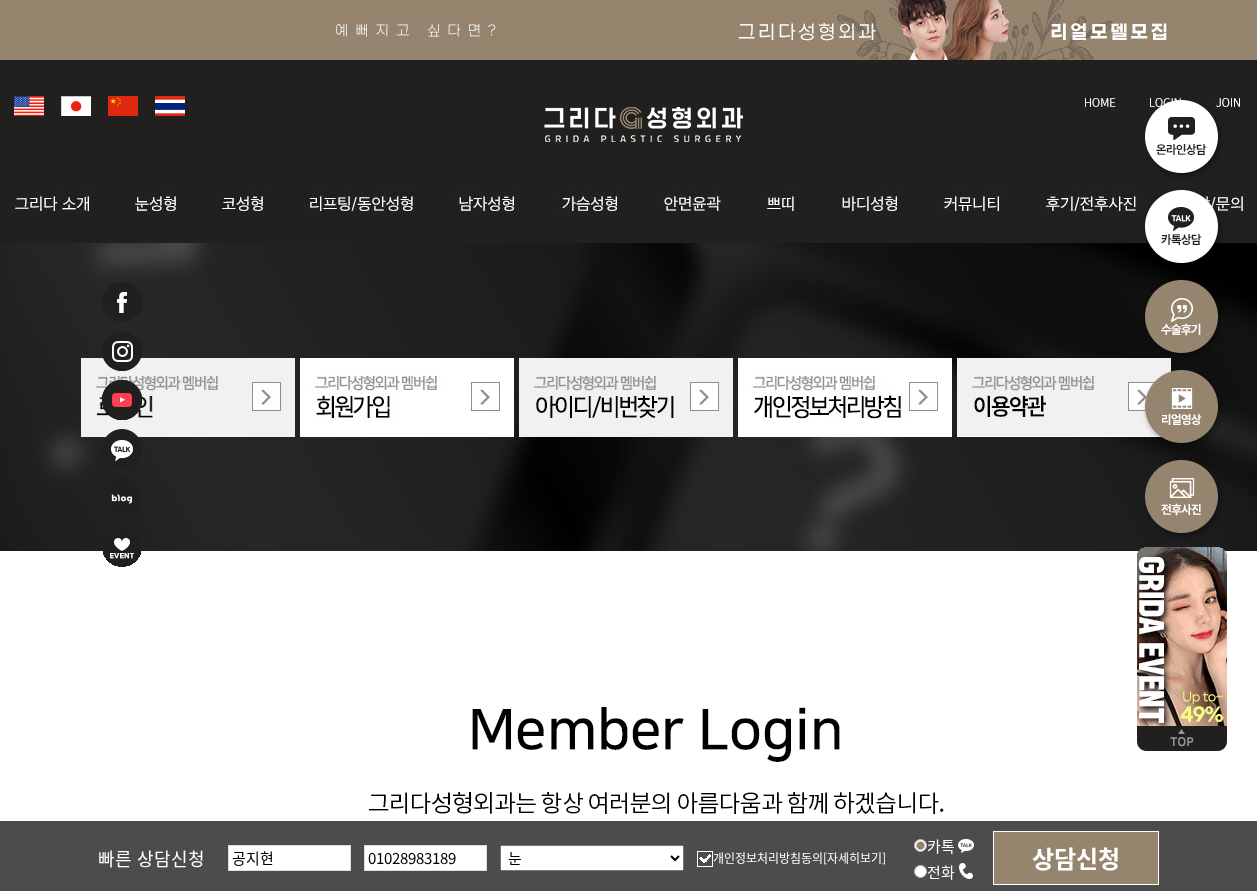 click on "01028983189" at bounding box center [425, 858] 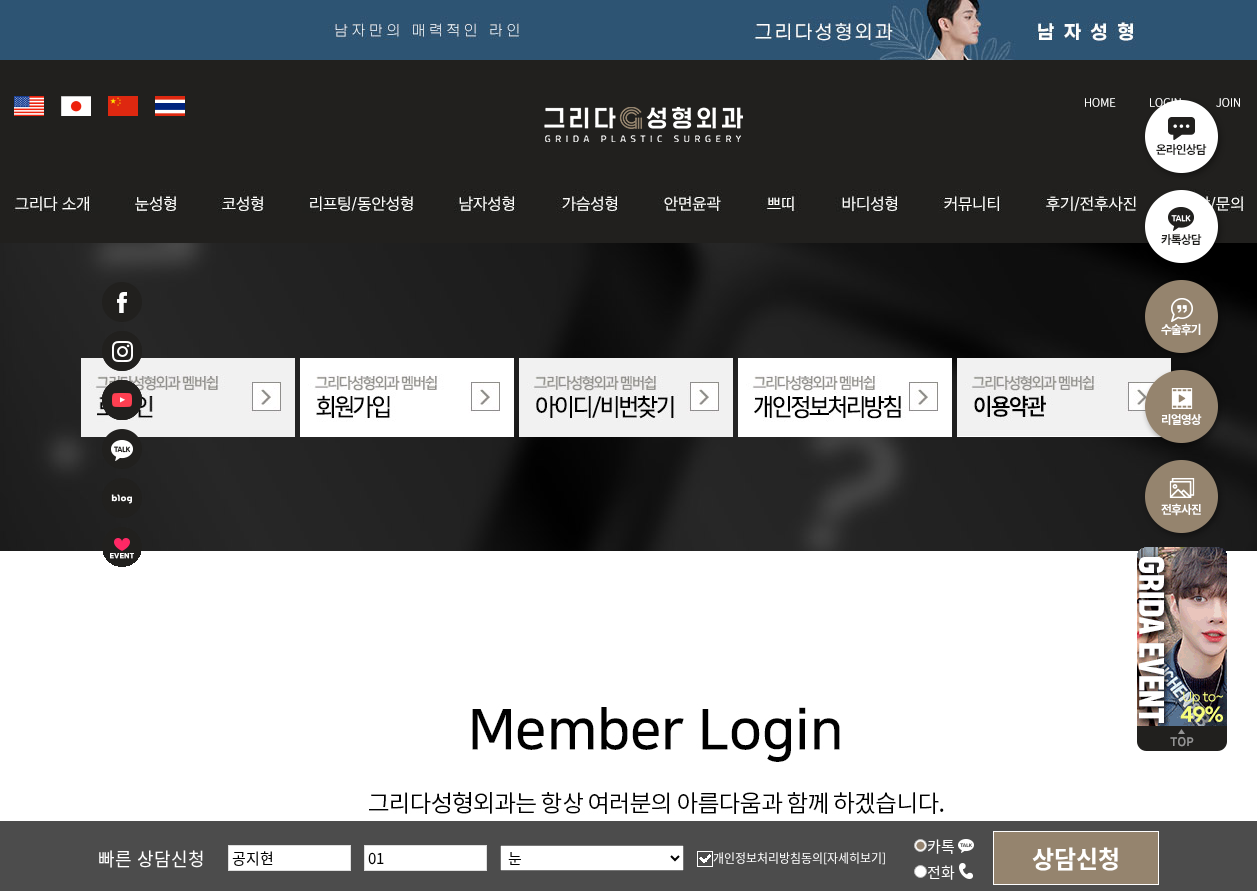 type on "0" 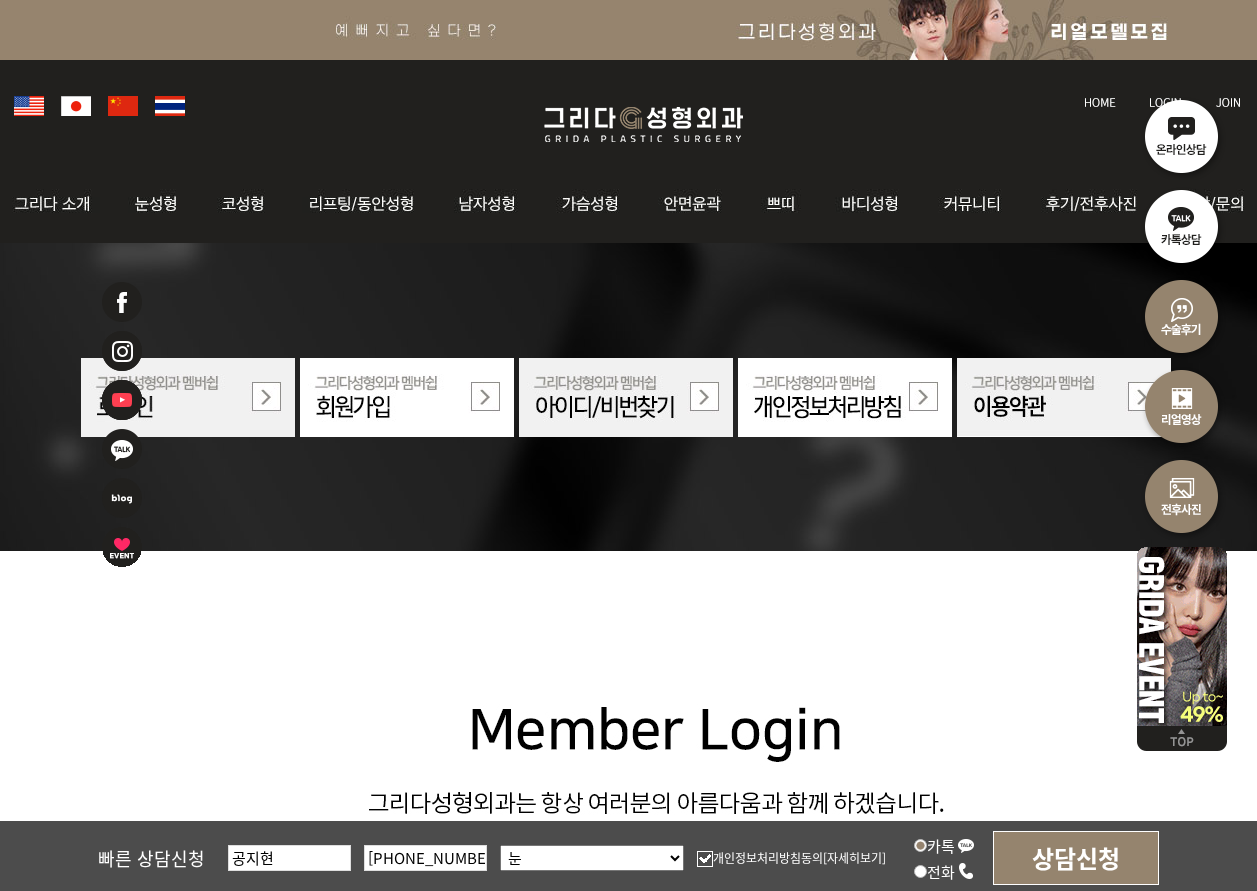 type on "010-2898-3189" 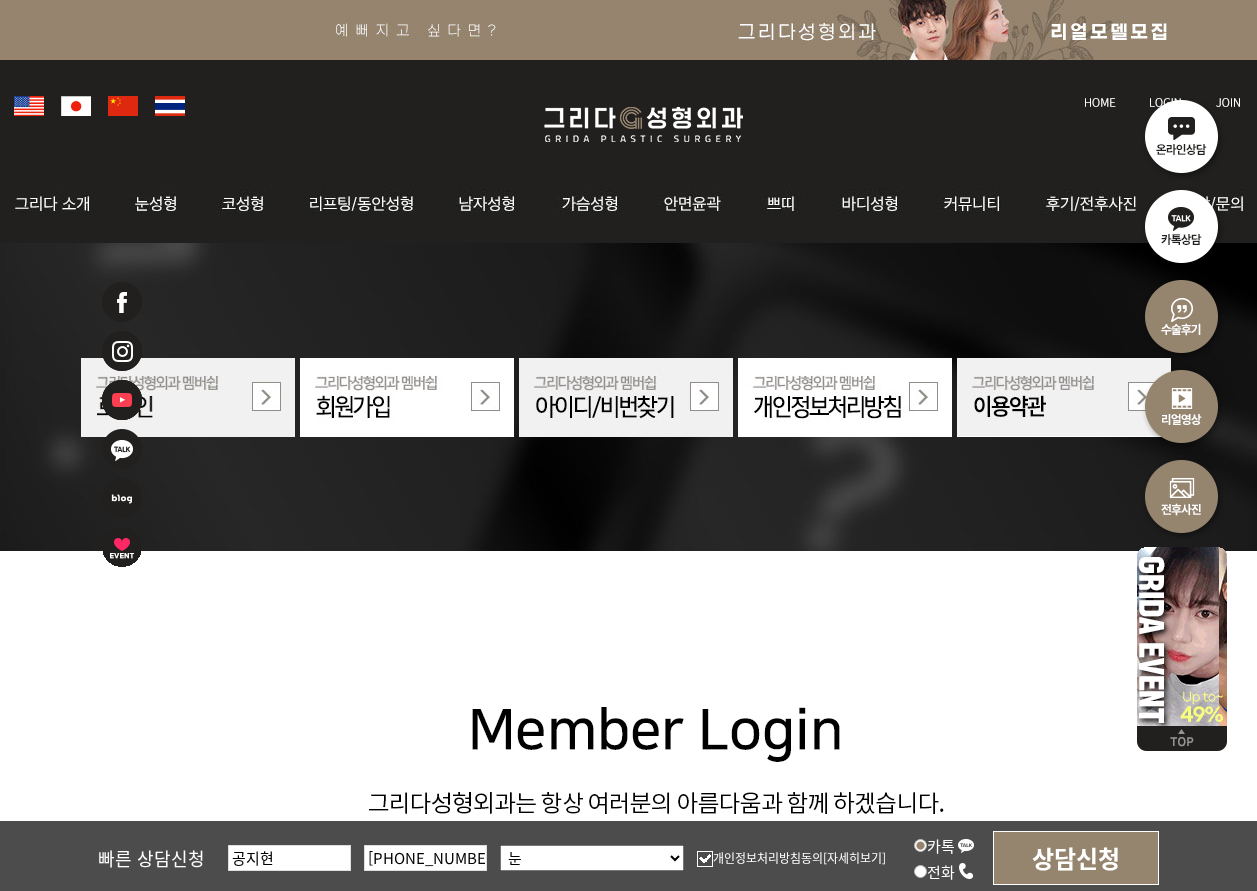 click on "상담신청" at bounding box center (1076, 858) 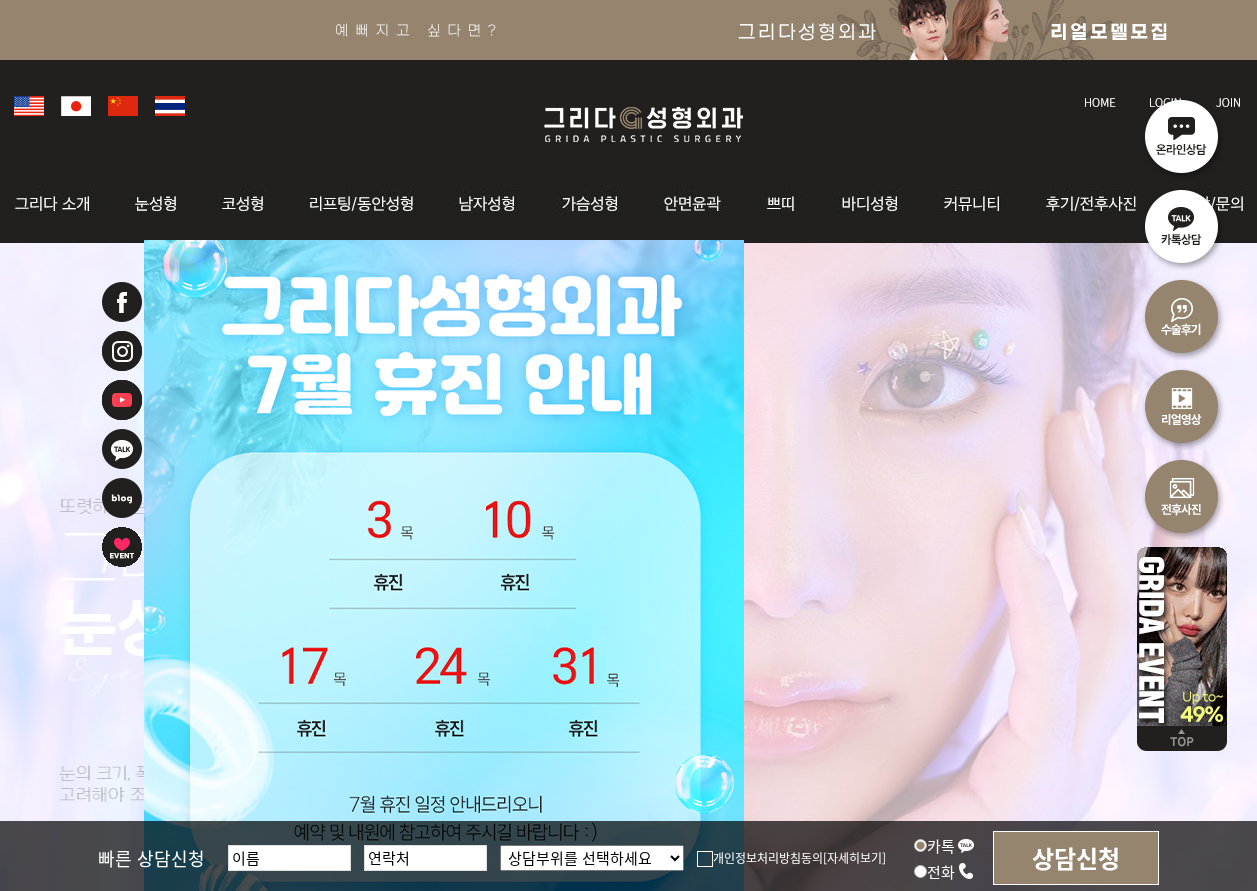 scroll, scrollTop: 0, scrollLeft: 0, axis: both 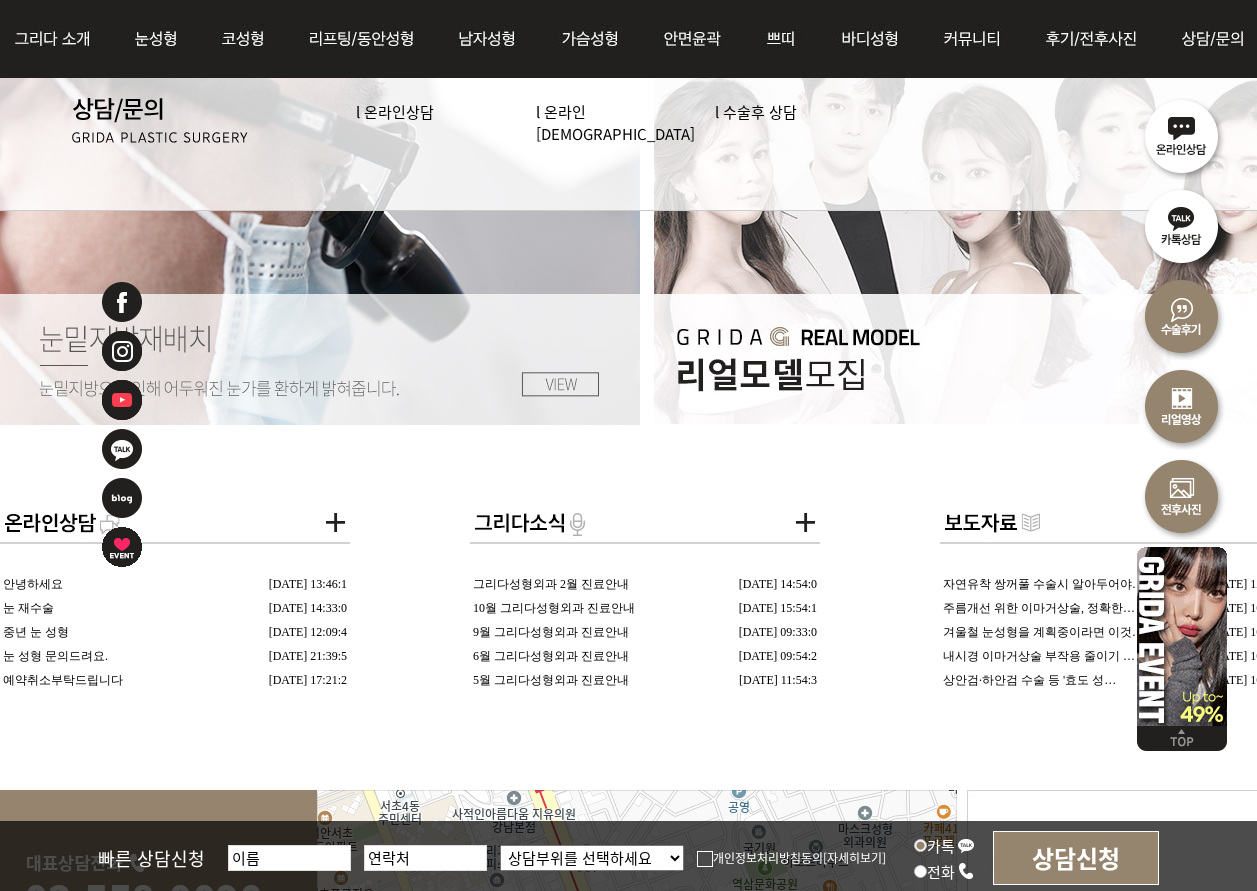 click on "[DATE] 12:09:4" at bounding box center [308, 632] 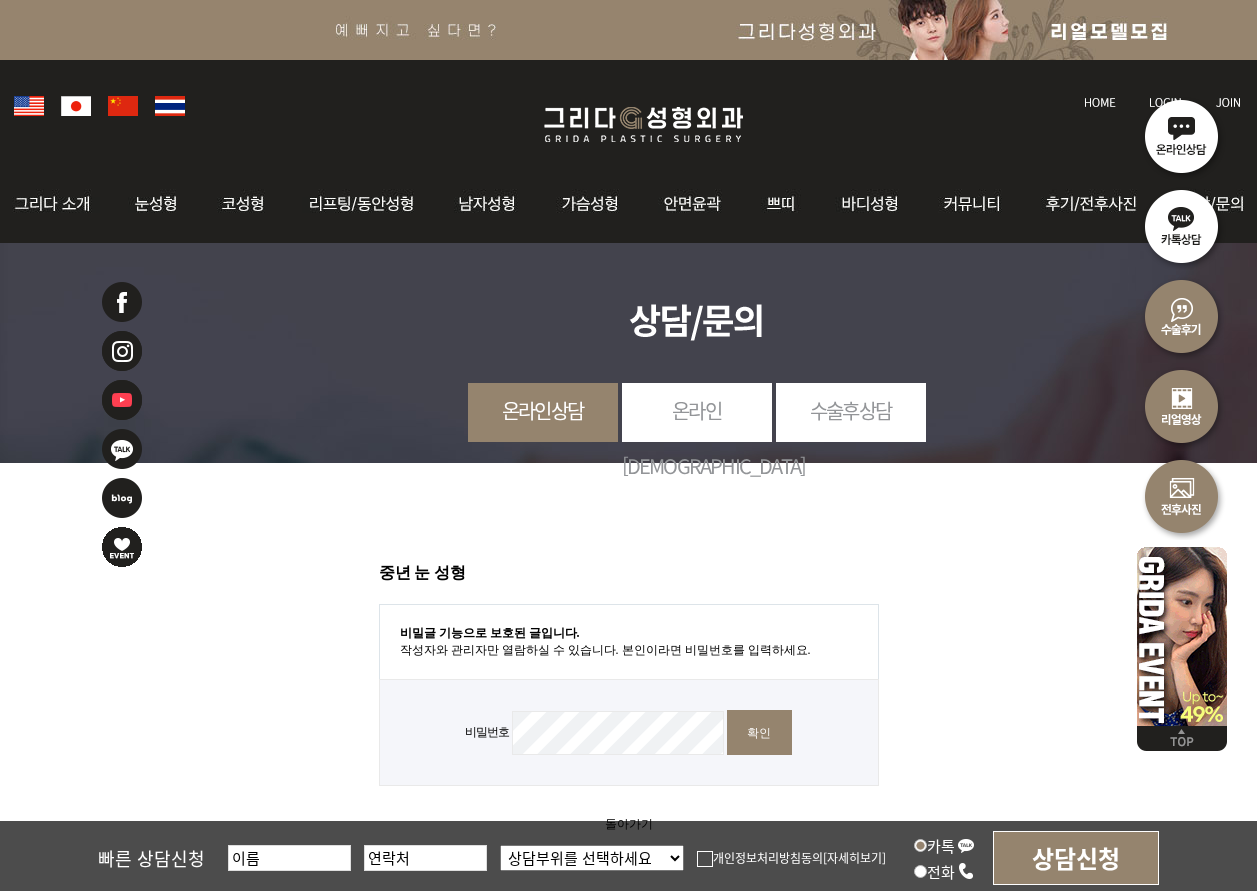 scroll, scrollTop: 0, scrollLeft: 0, axis: both 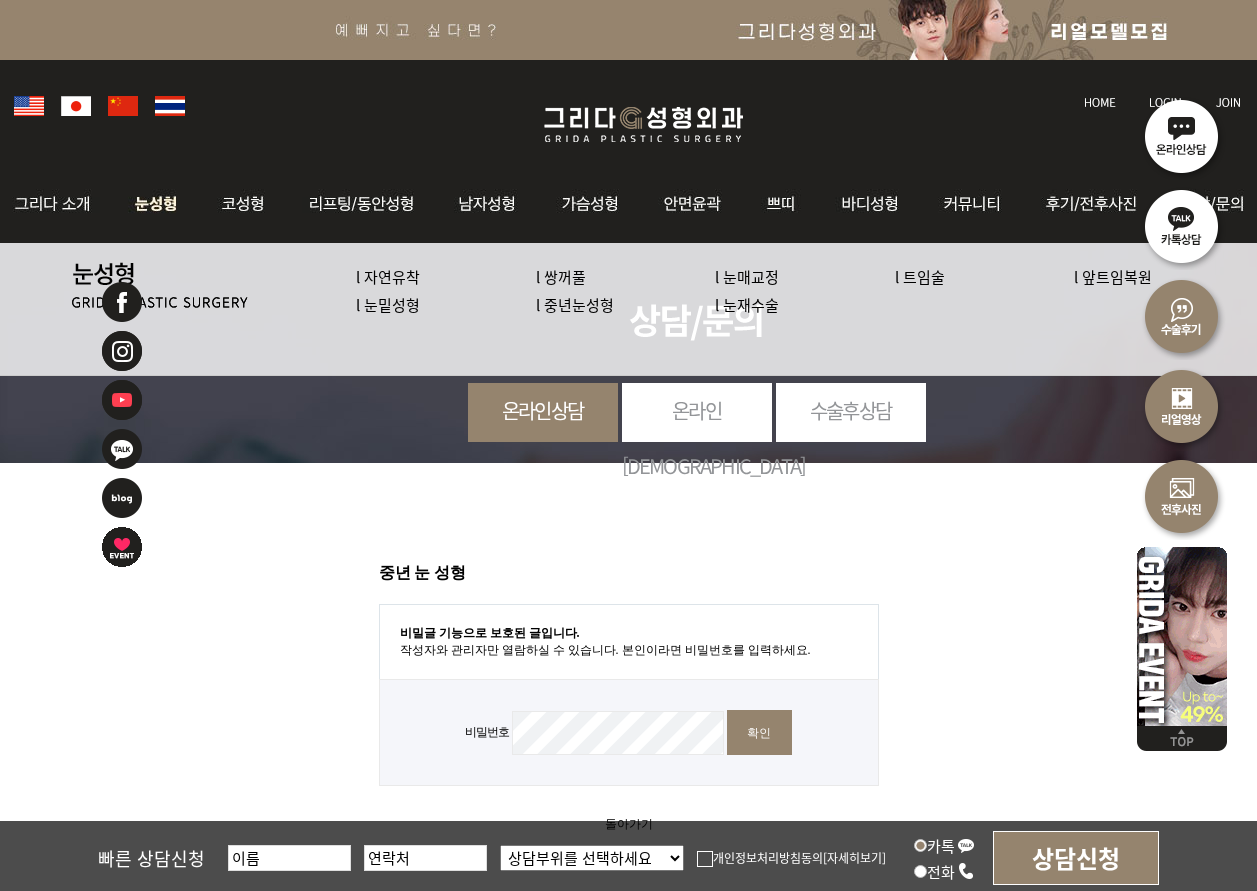click at bounding box center (156, 204) 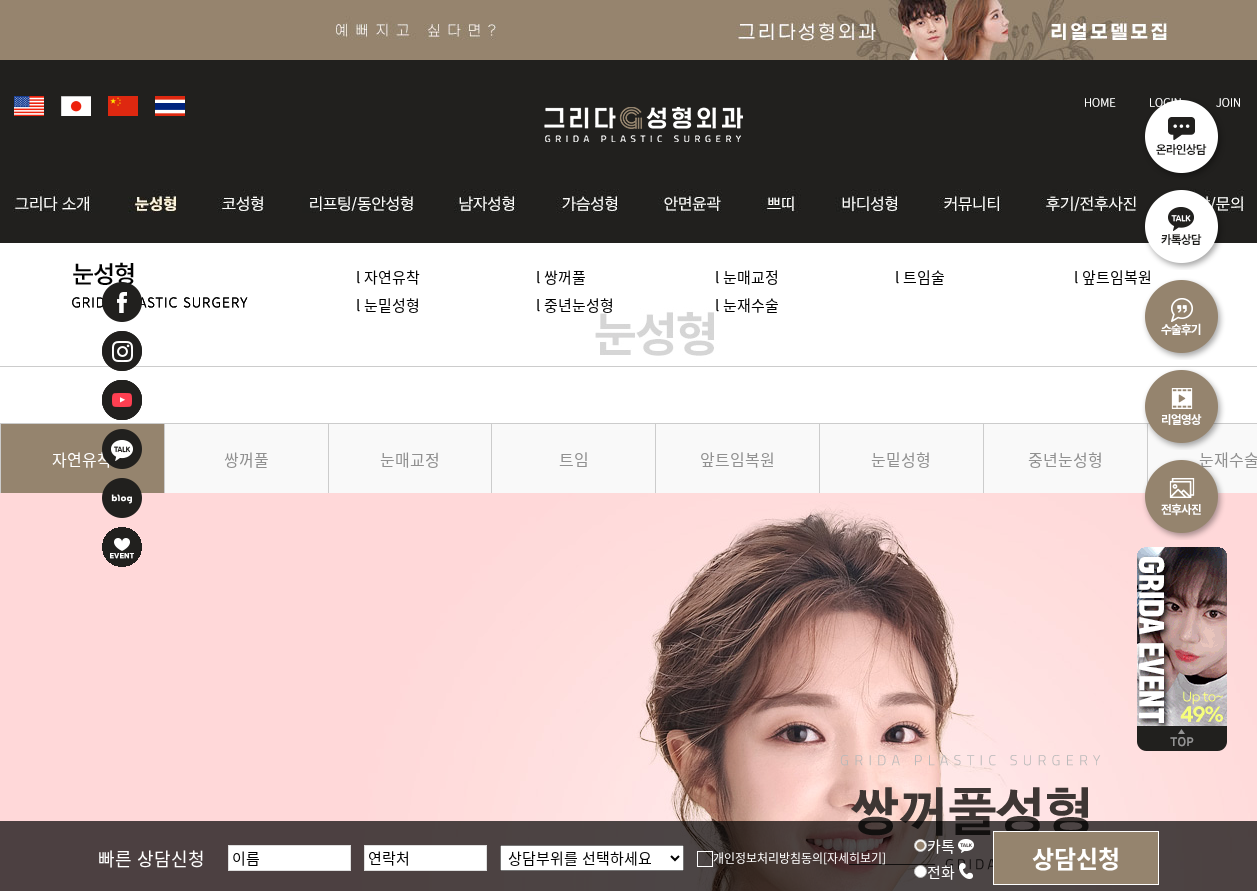 scroll, scrollTop: 0, scrollLeft: 0, axis: both 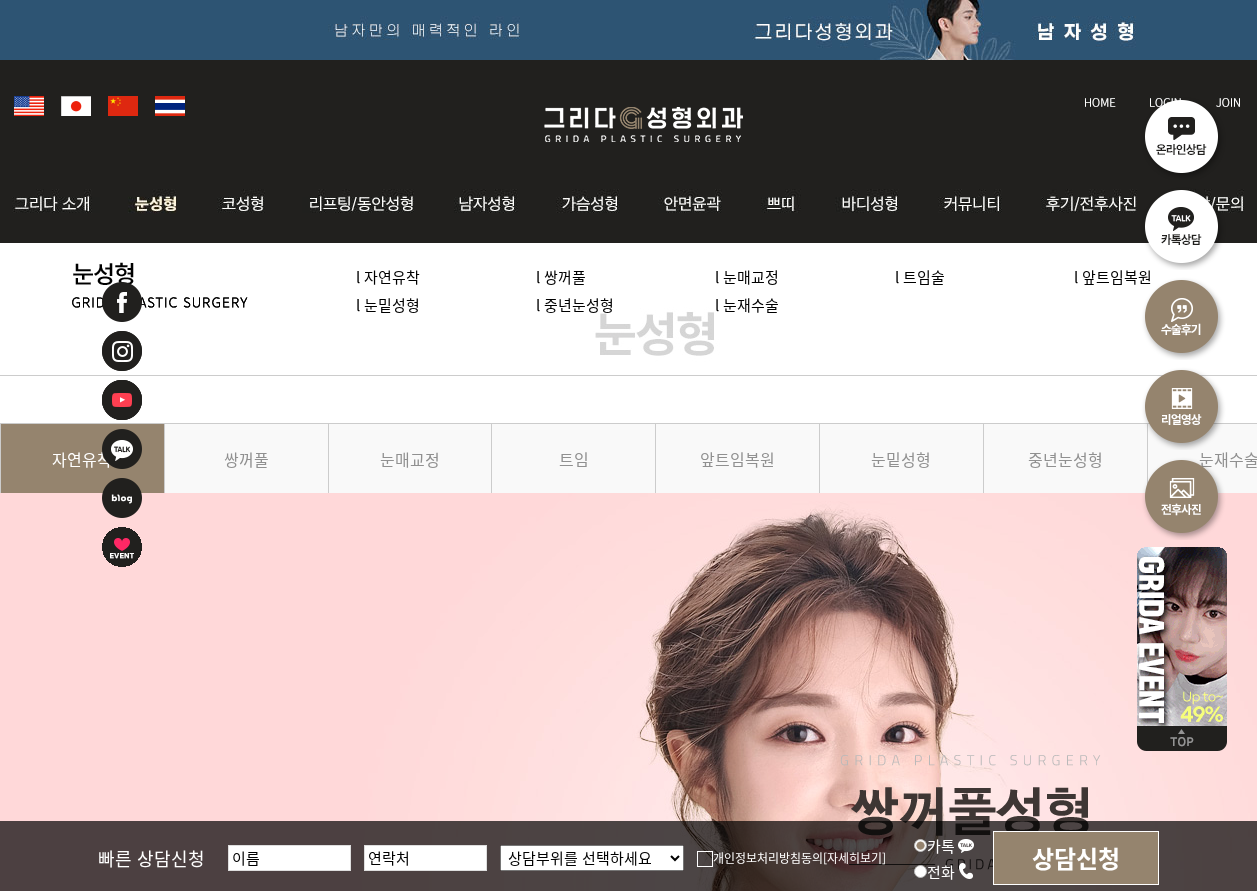 click on "l 중년눈성형" at bounding box center (575, 304) 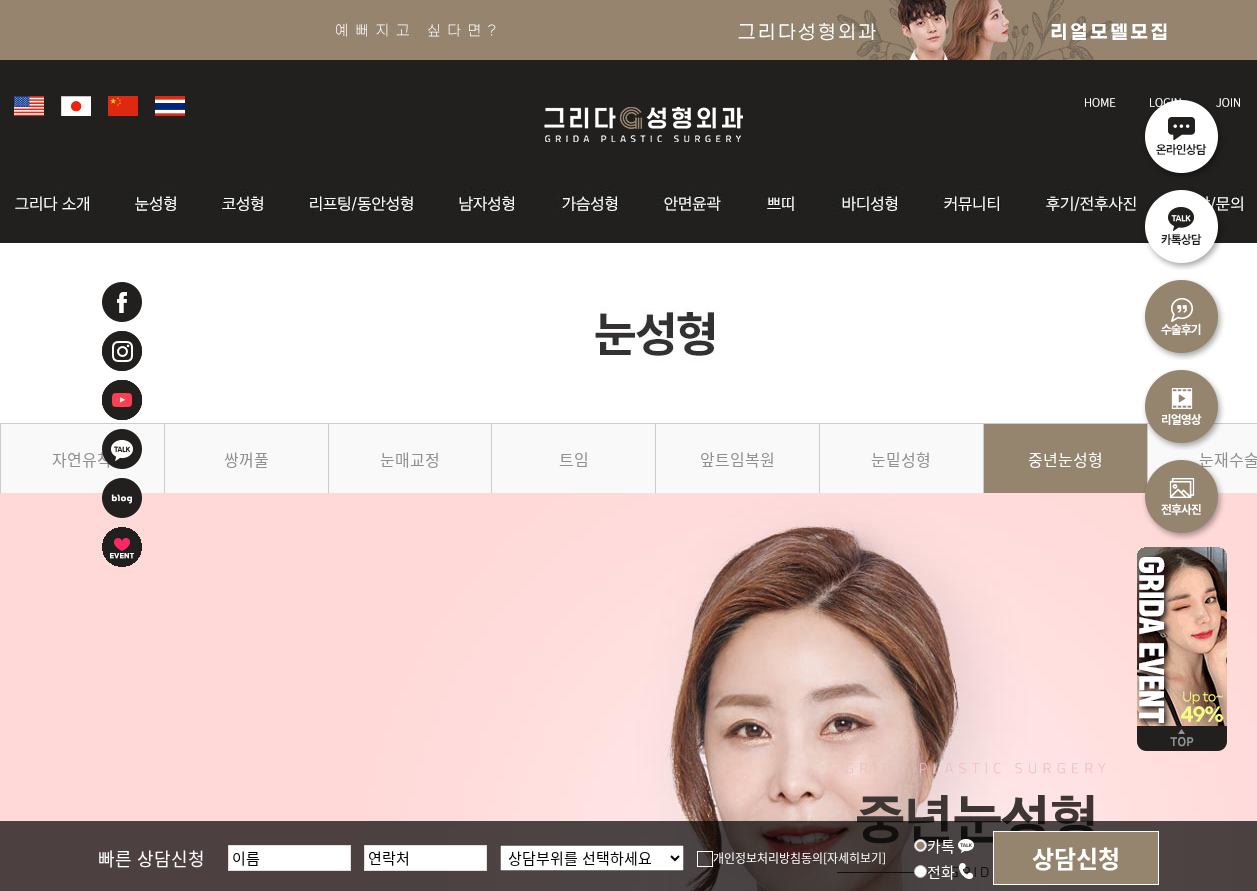 scroll, scrollTop: 0, scrollLeft: 0, axis: both 